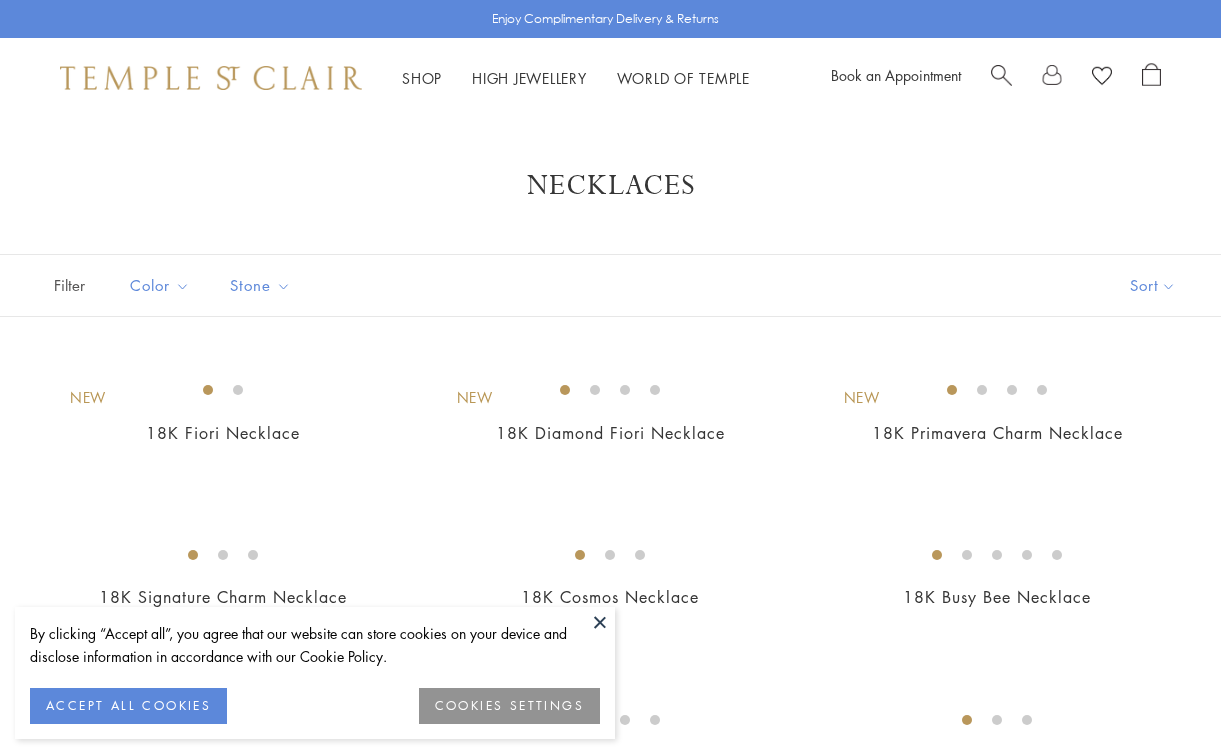 scroll, scrollTop: 0, scrollLeft: 0, axis: both 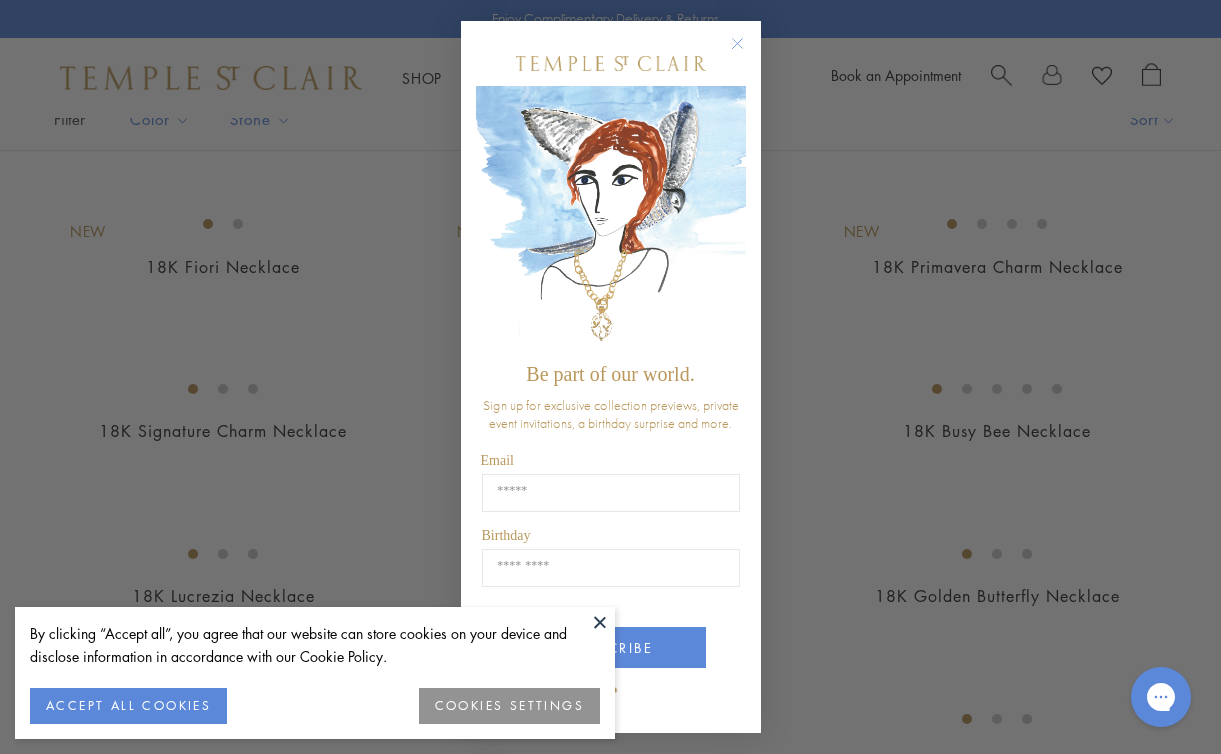 click 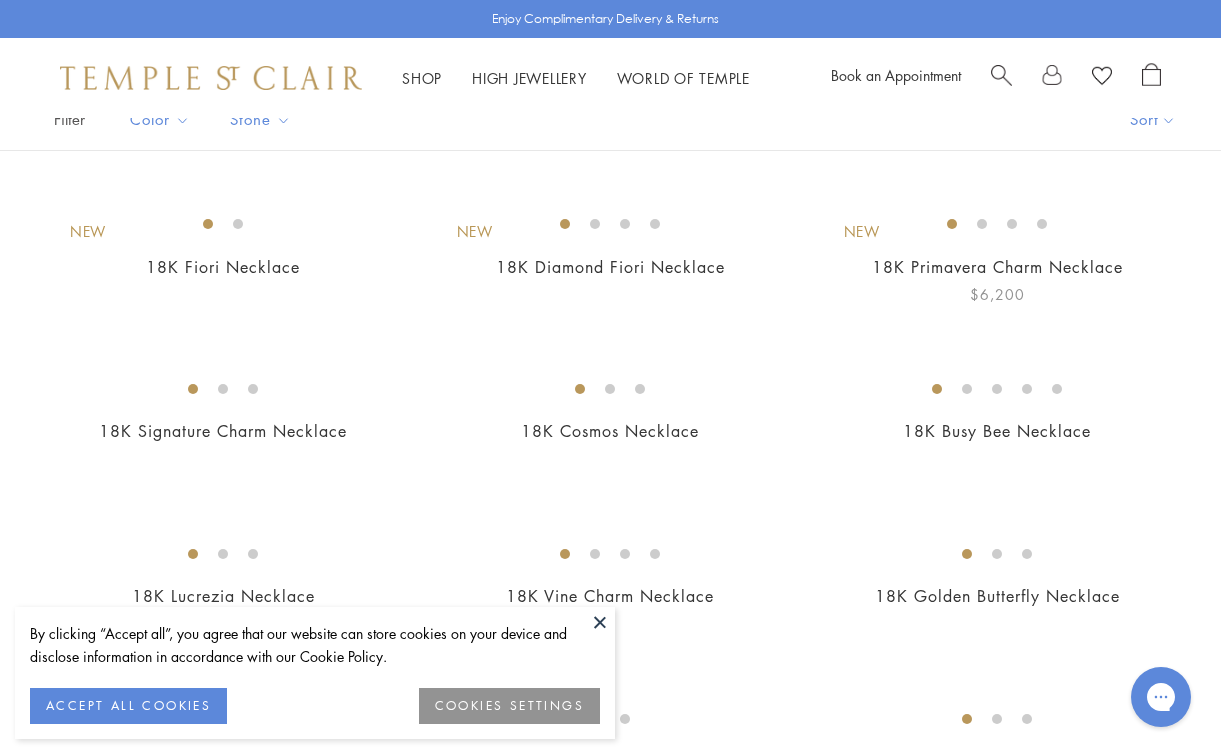 click at bounding box center (0, 0) 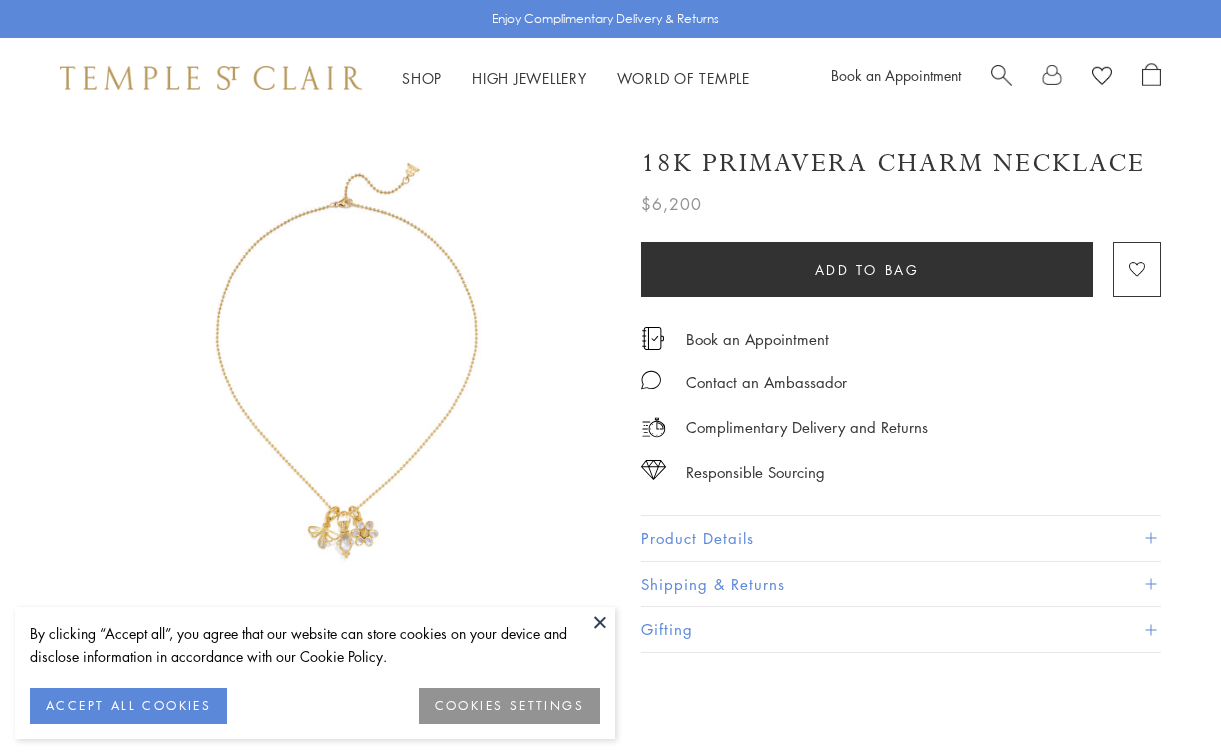 scroll, scrollTop: 0, scrollLeft: 0, axis: both 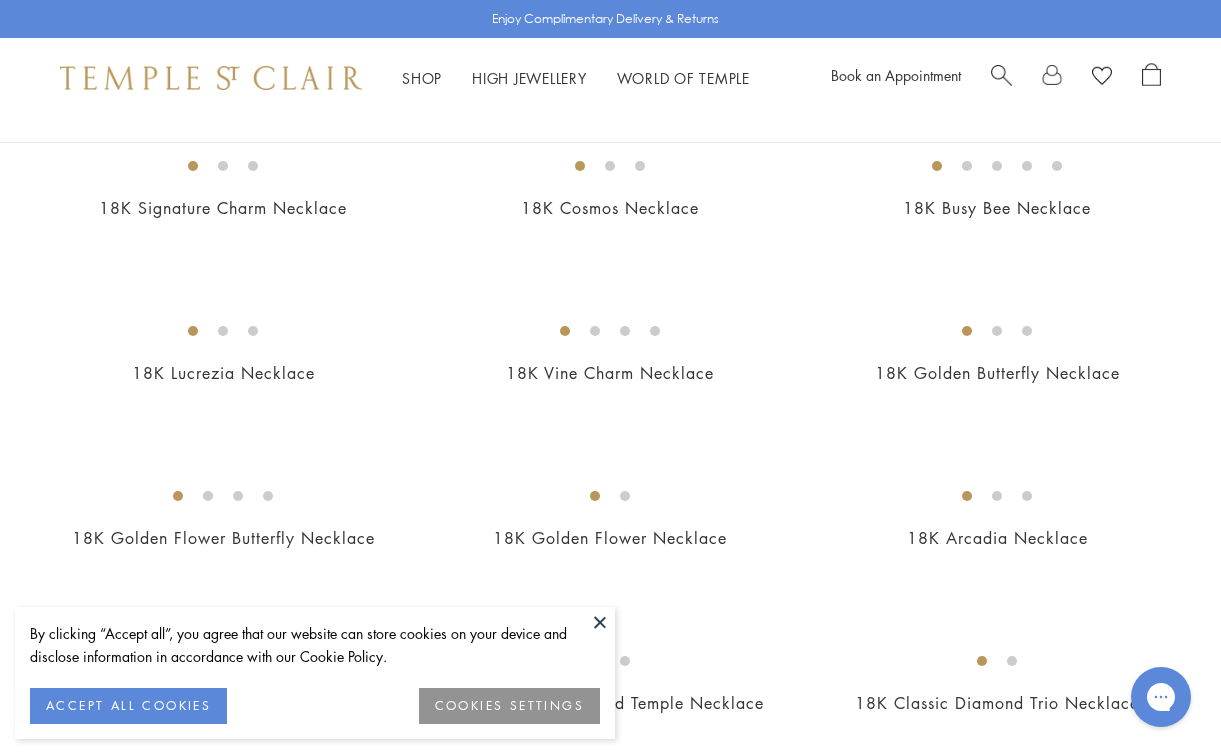 click on "ACCEPT ALL COOKIES" at bounding box center [128, 706] 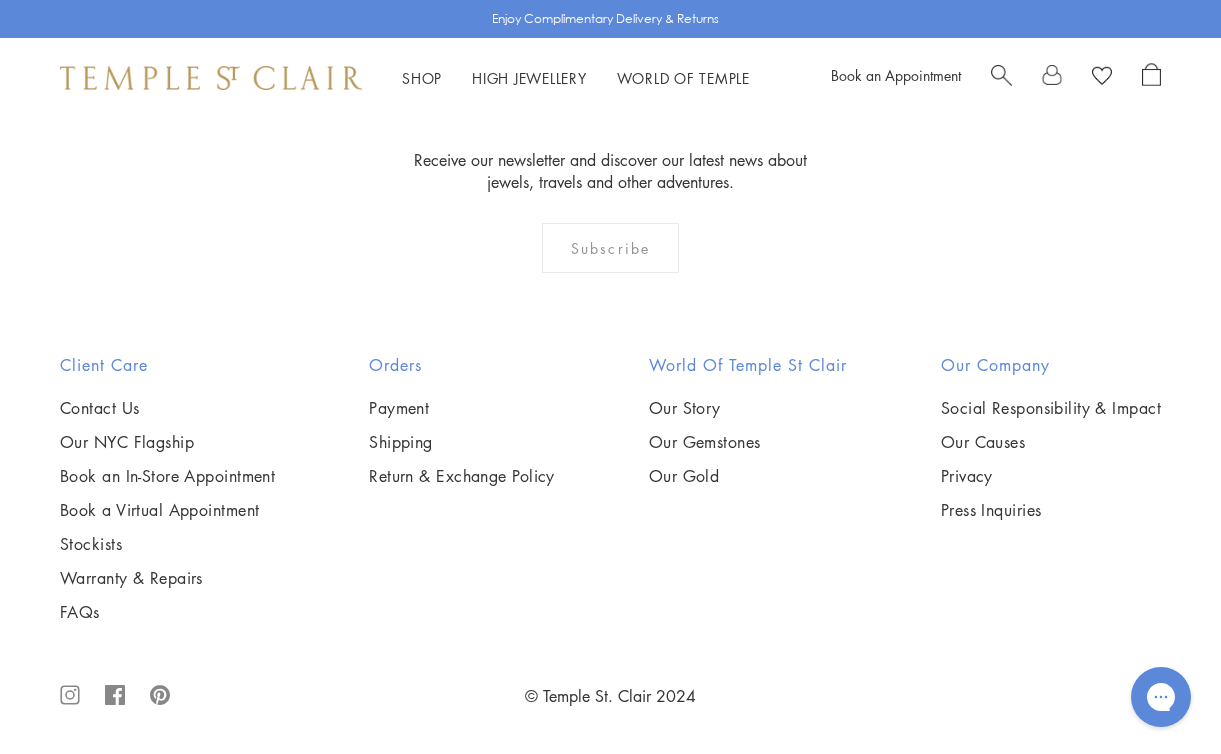 scroll, scrollTop: 4833, scrollLeft: 0, axis: vertical 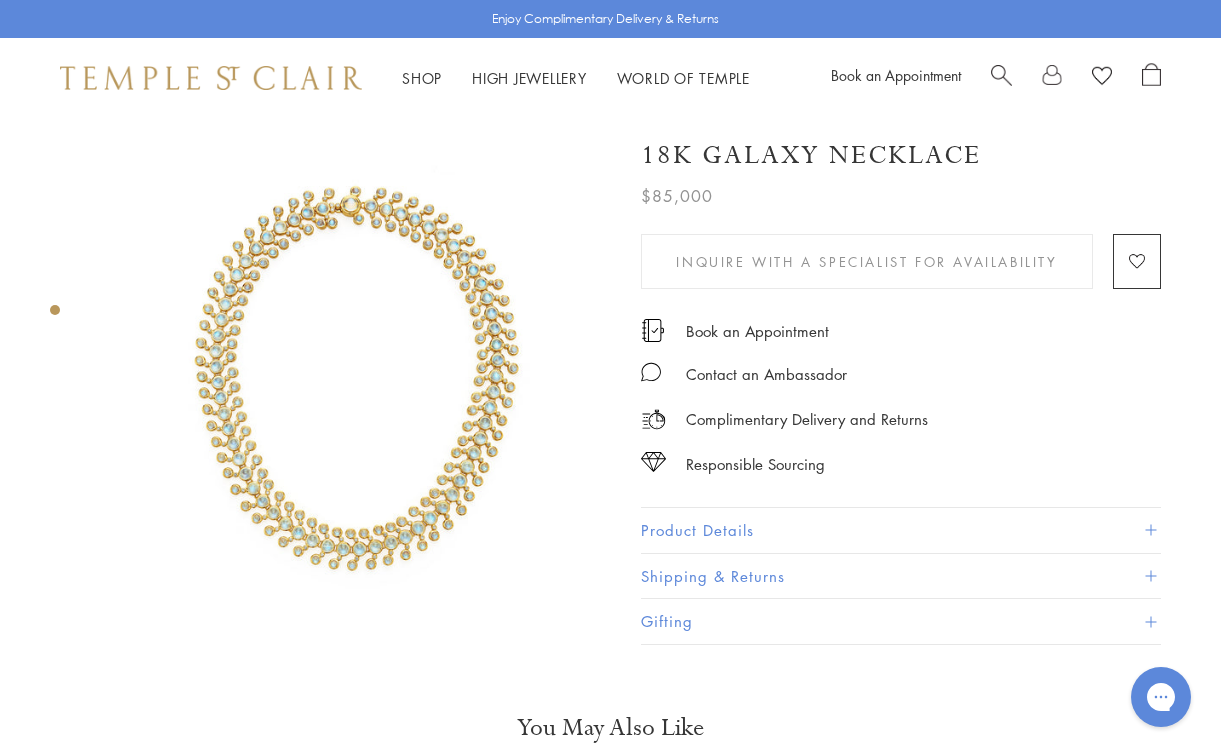 click on "Product Details" at bounding box center [901, 530] 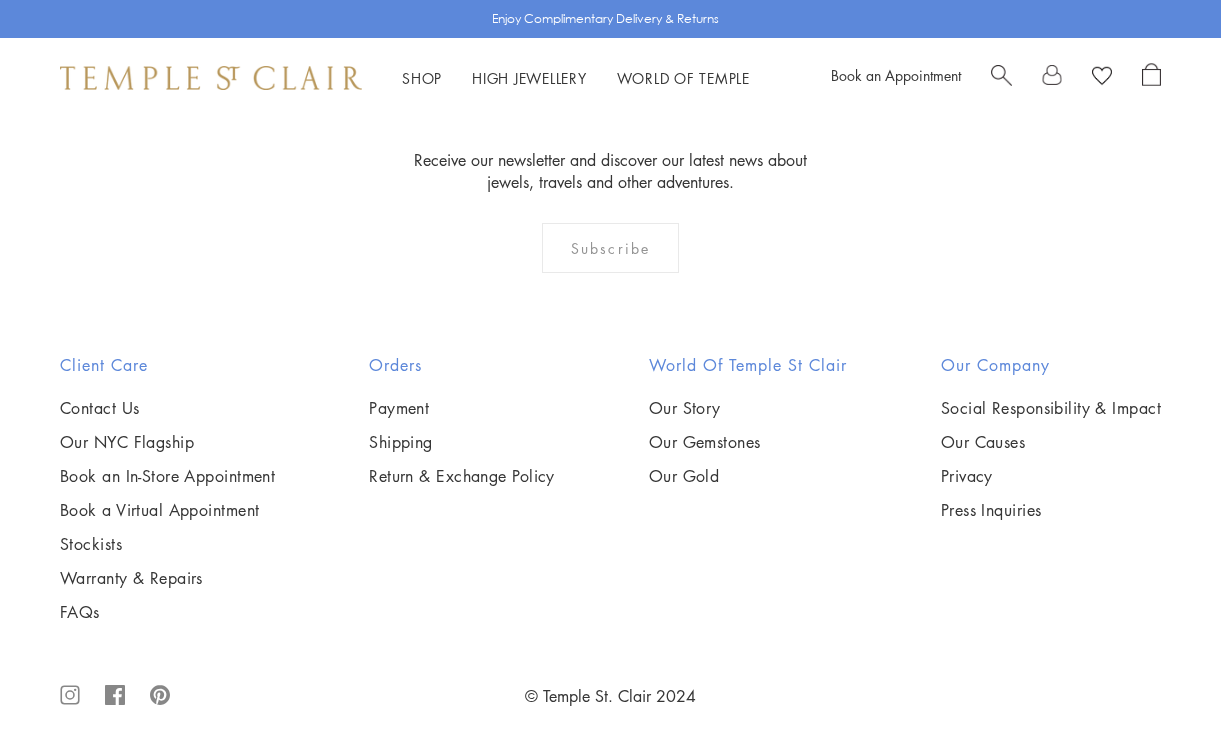 scroll, scrollTop: 4833, scrollLeft: 0, axis: vertical 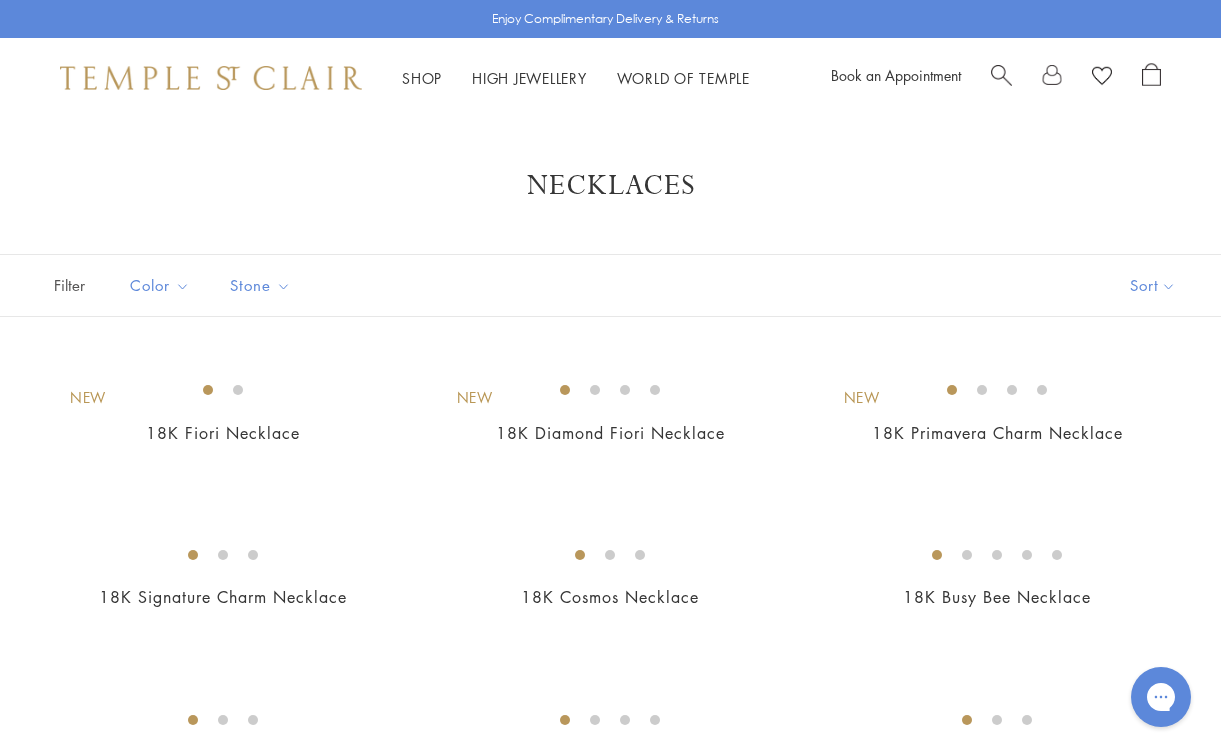 click at bounding box center (1001, 73) 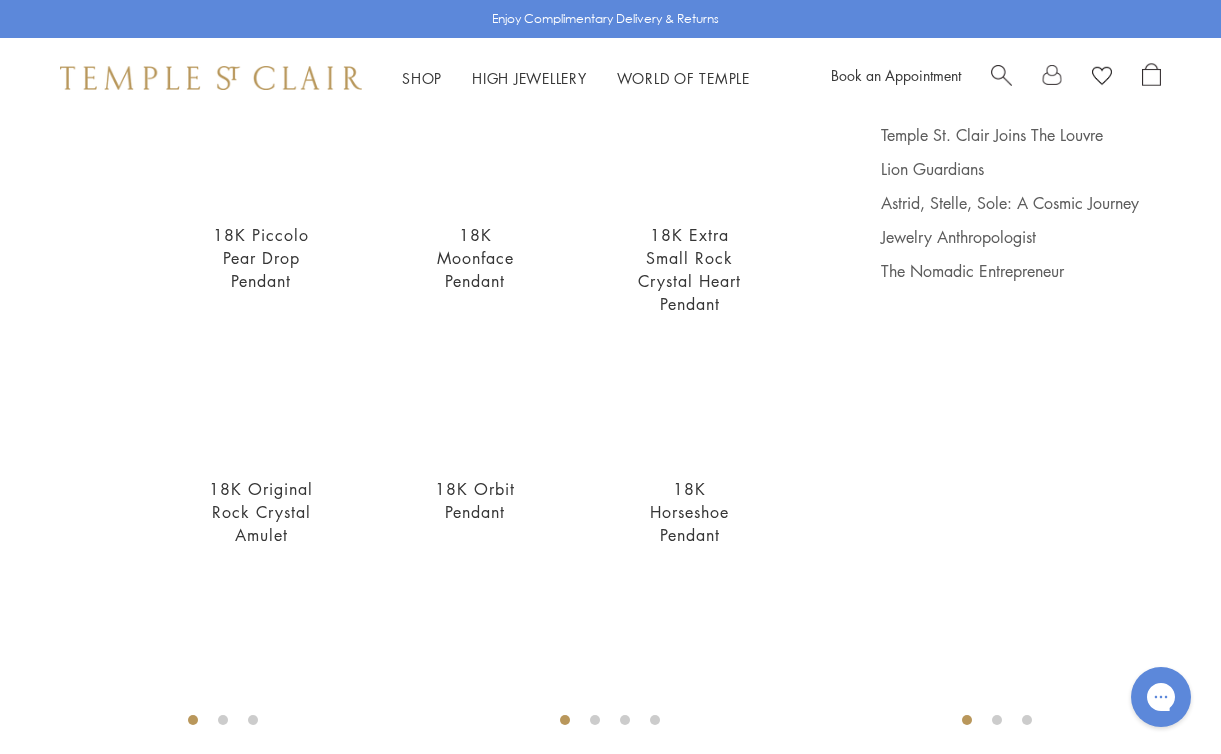 scroll, scrollTop: 222, scrollLeft: 0, axis: vertical 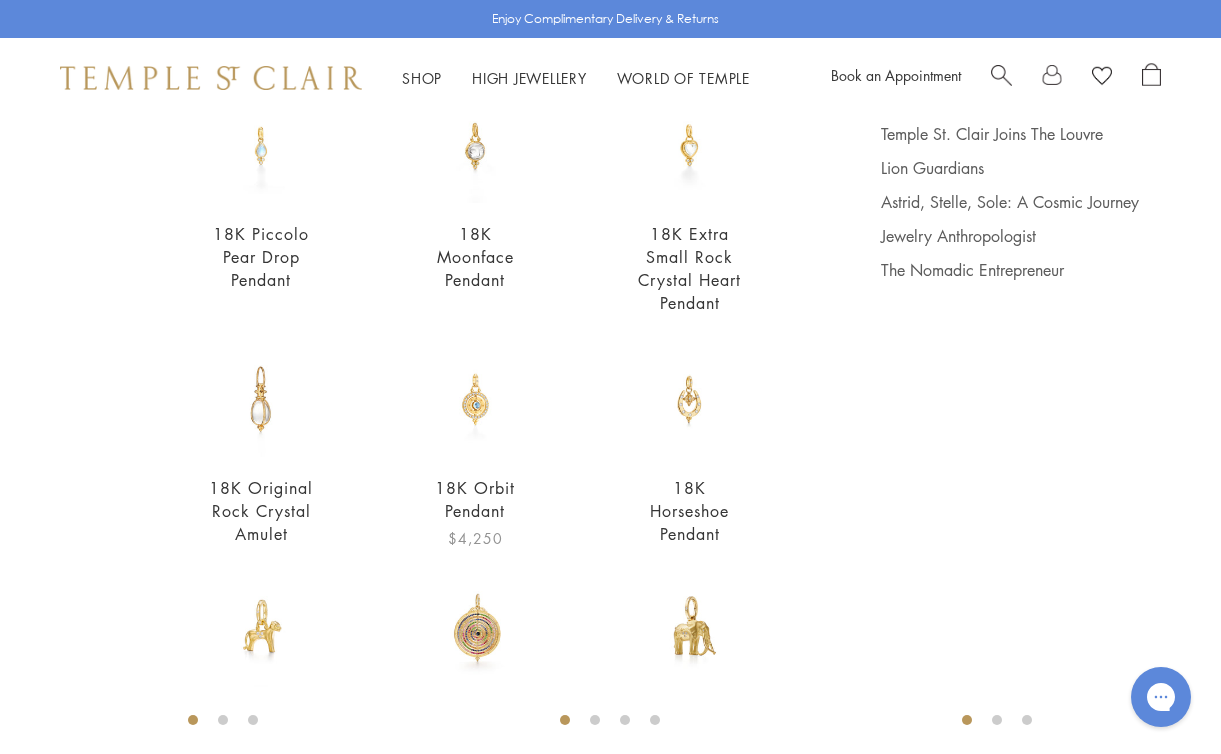 type on "********" 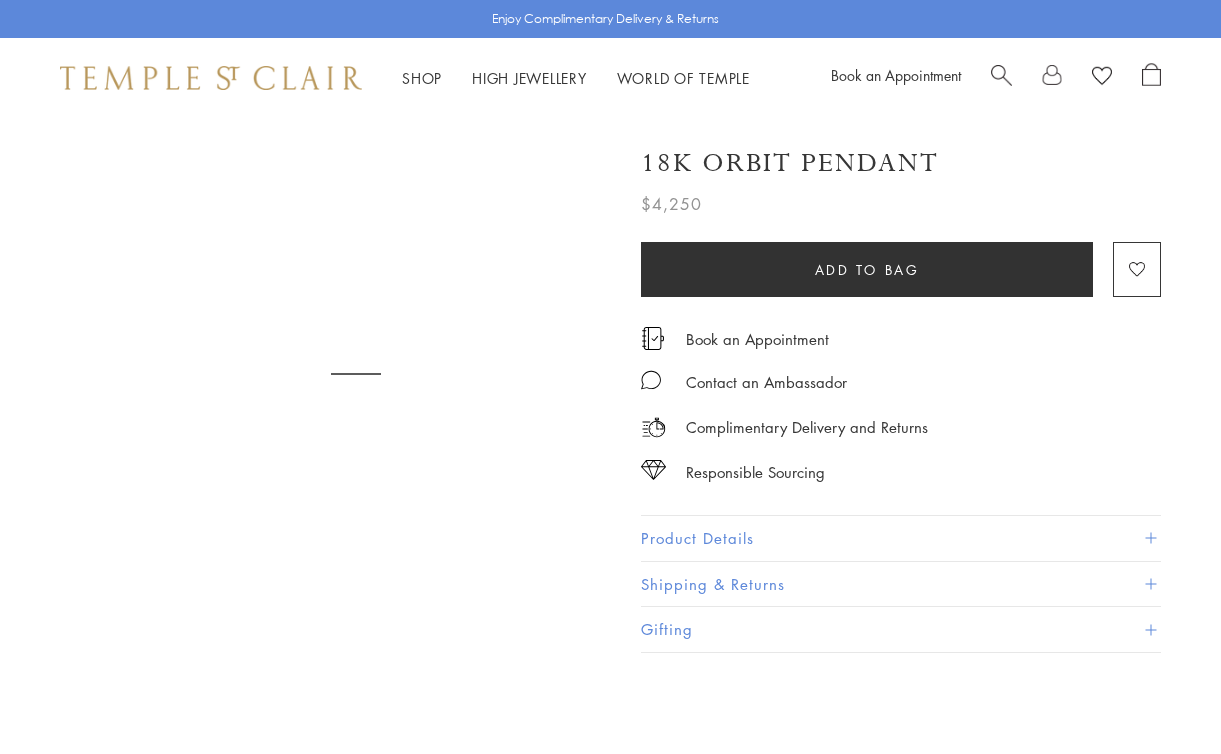 scroll, scrollTop: 0, scrollLeft: 0, axis: both 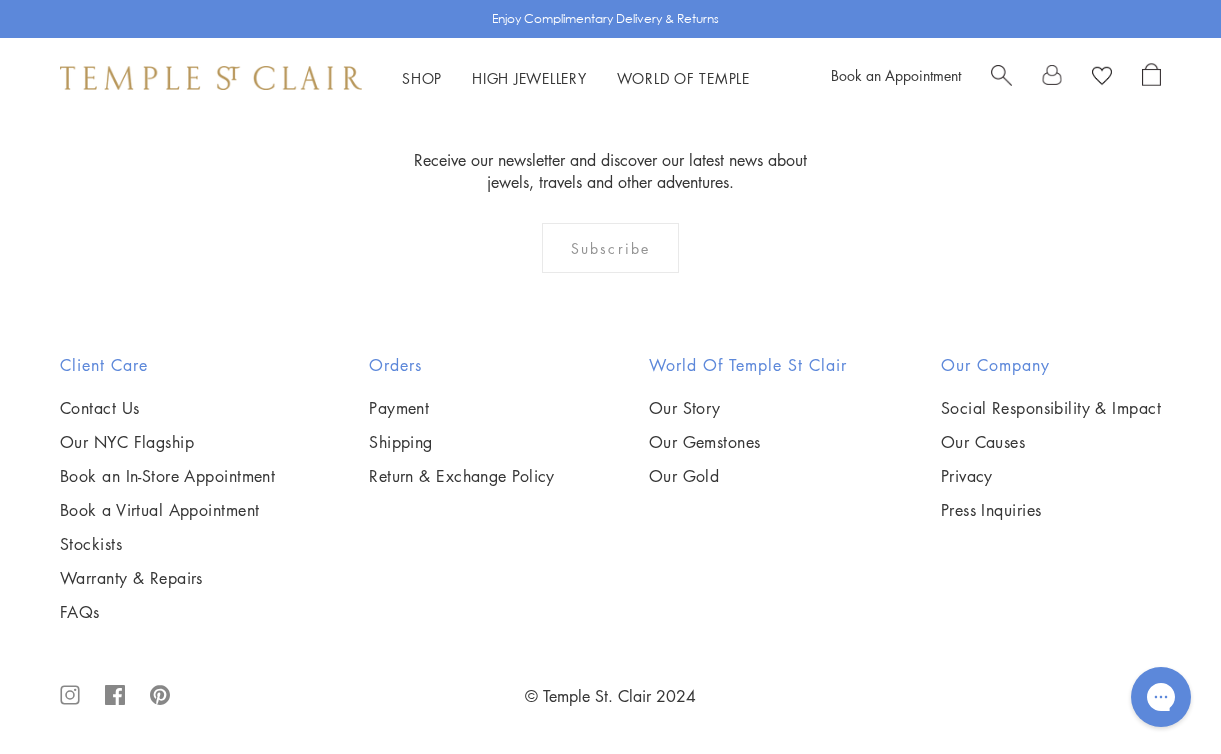 click at bounding box center (0, 0) 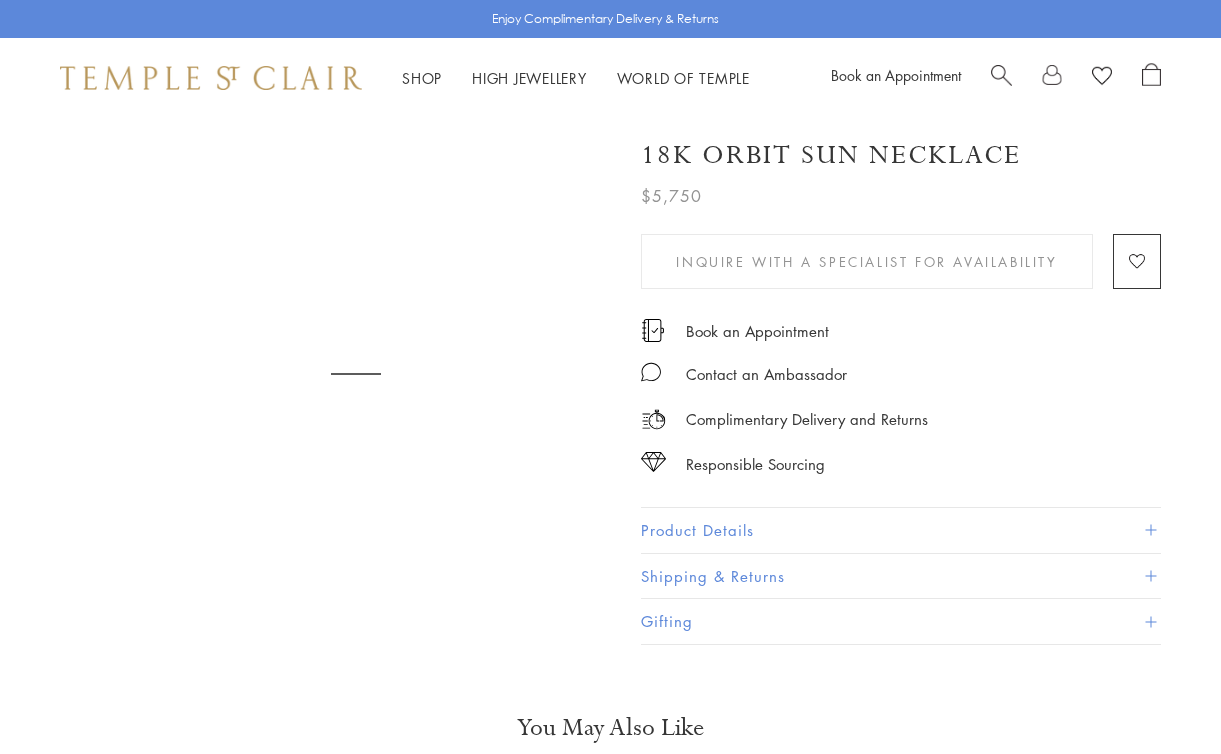 scroll, scrollTop: 0, scrollLeft: 0, axis: both 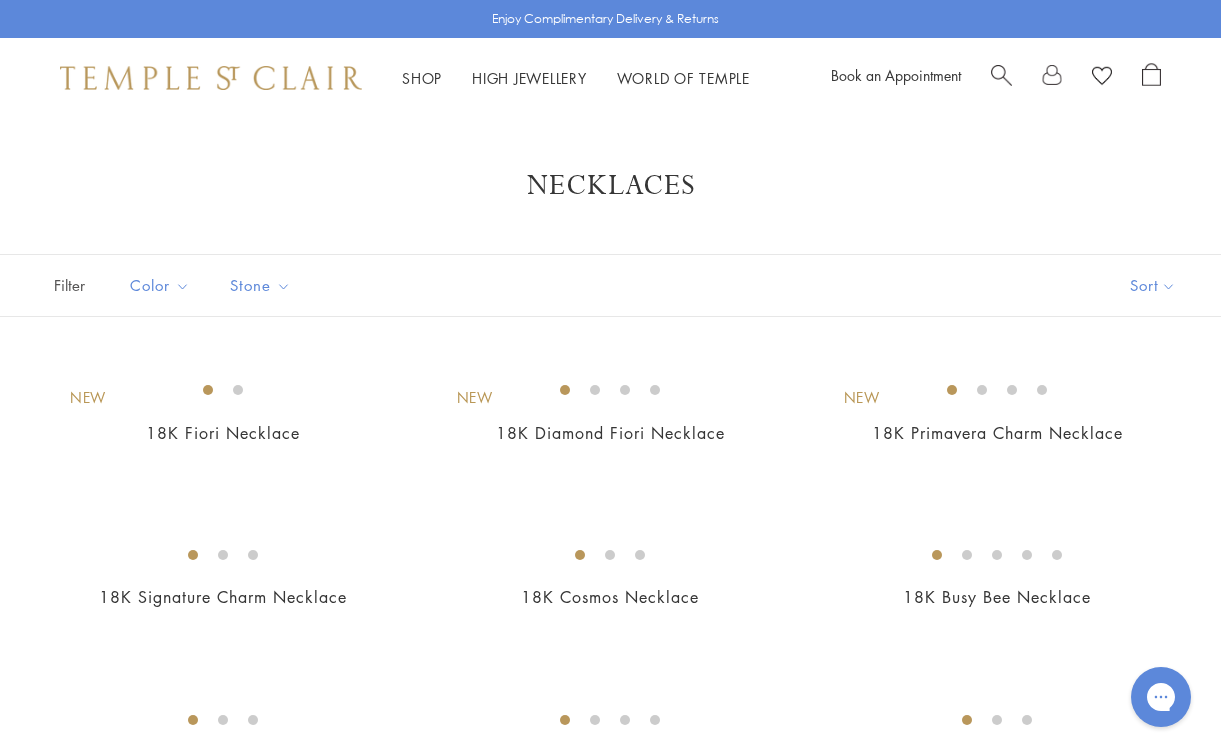 click at bounding box center (1001, 73) 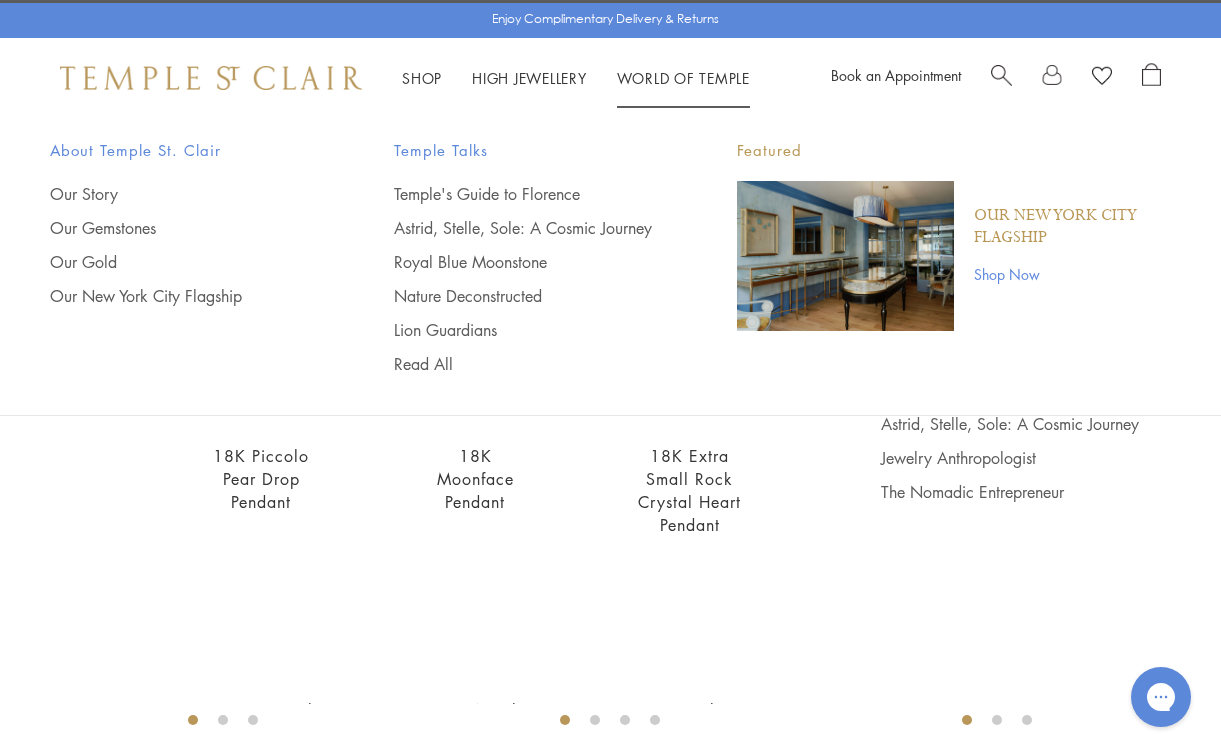 type on "********" 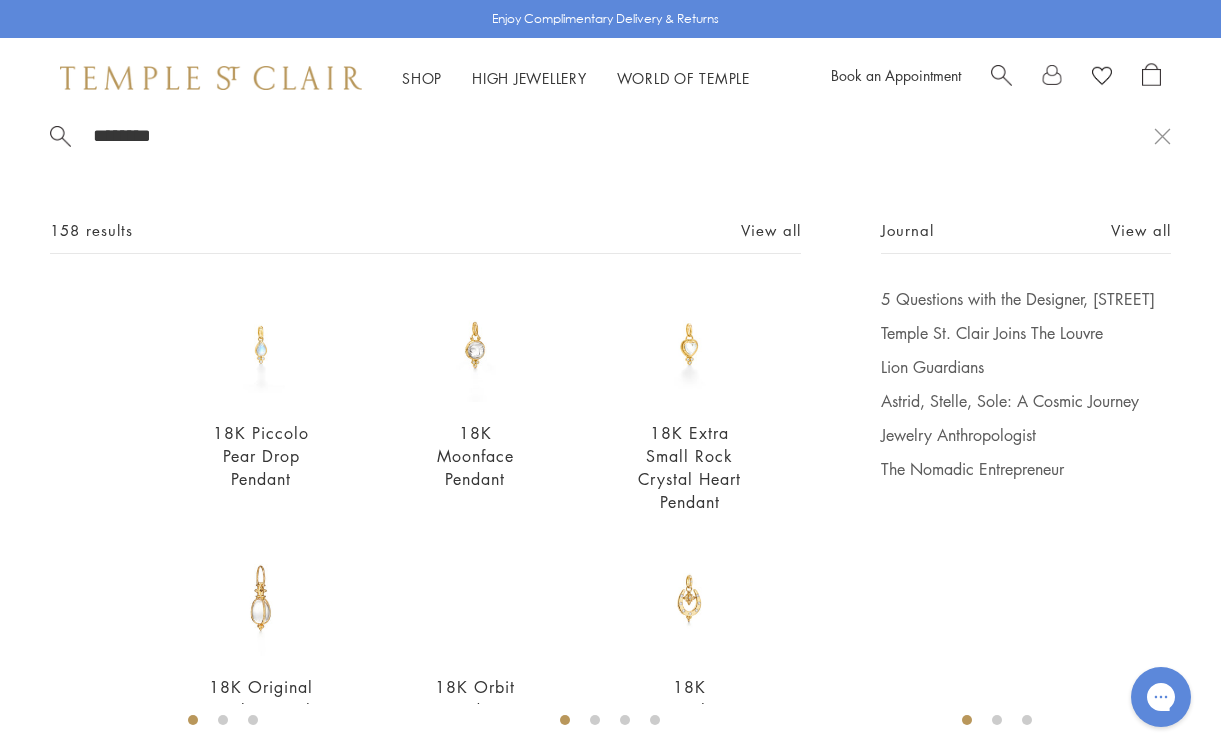 scroll, scrollTop: 0, scrollLeft: 0, axis: both 